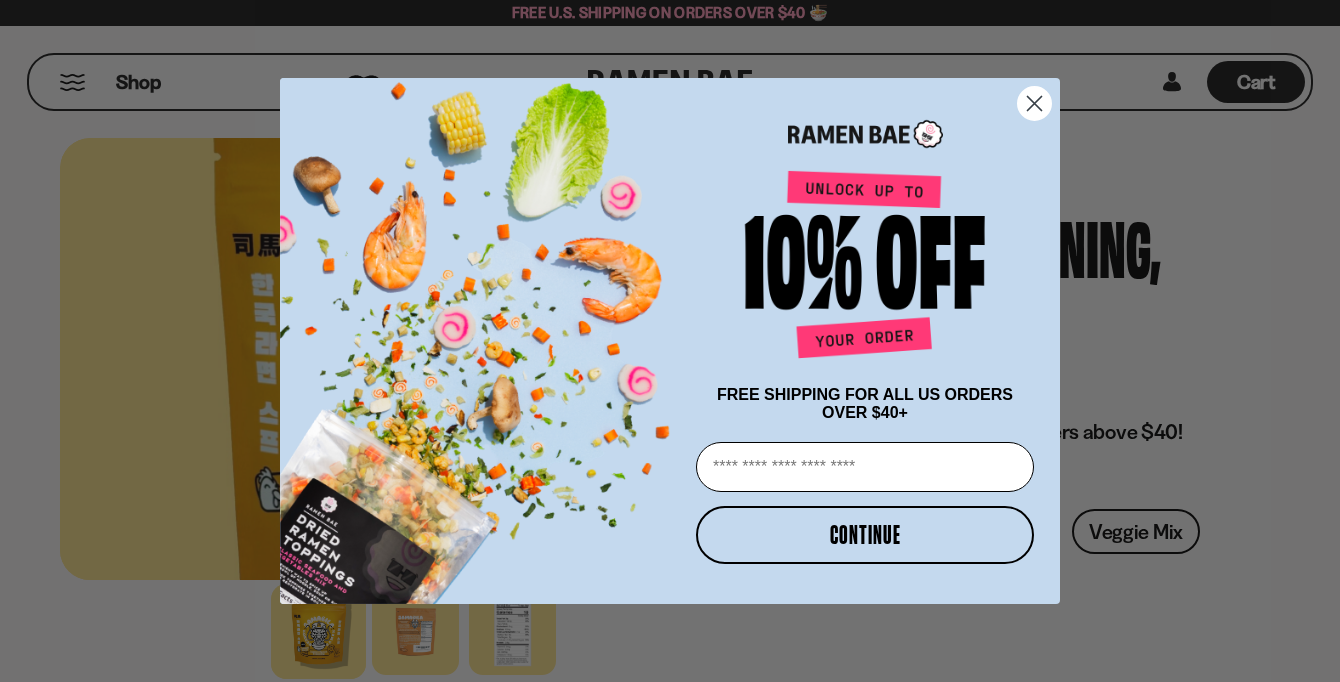 scroll, scrollTop: 0, scrollLeft: 0, axis: both 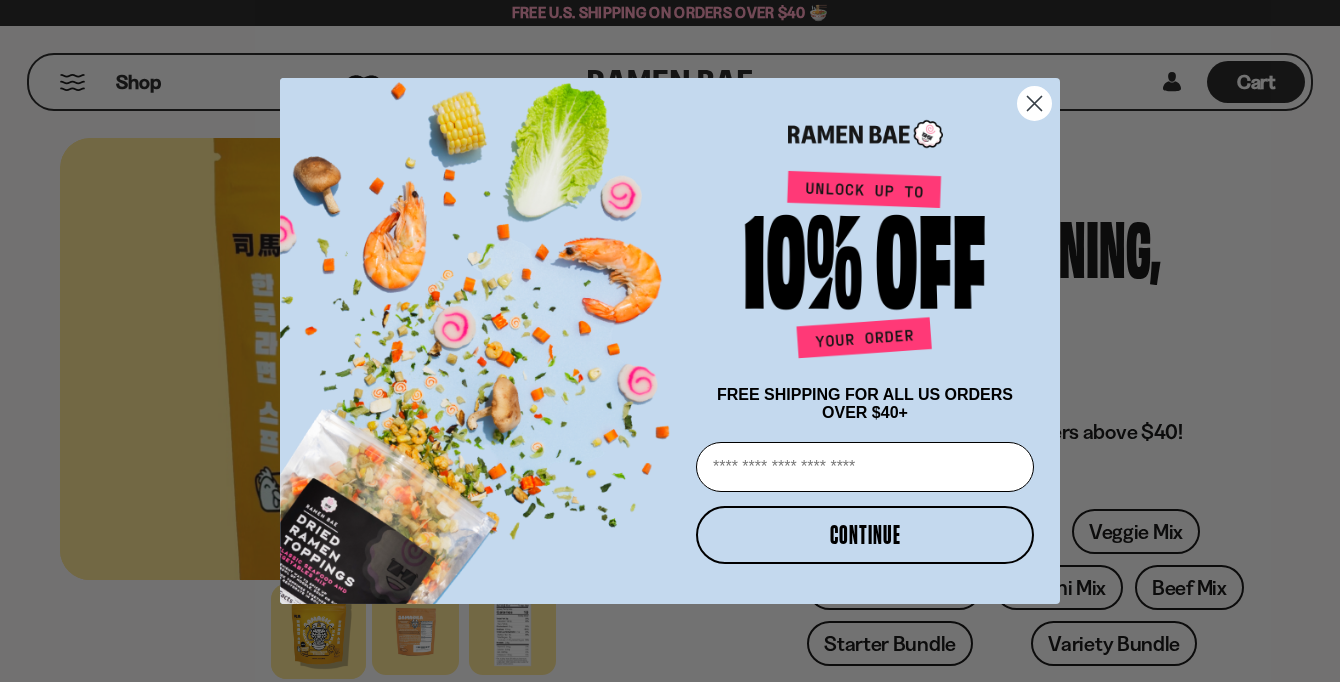 click 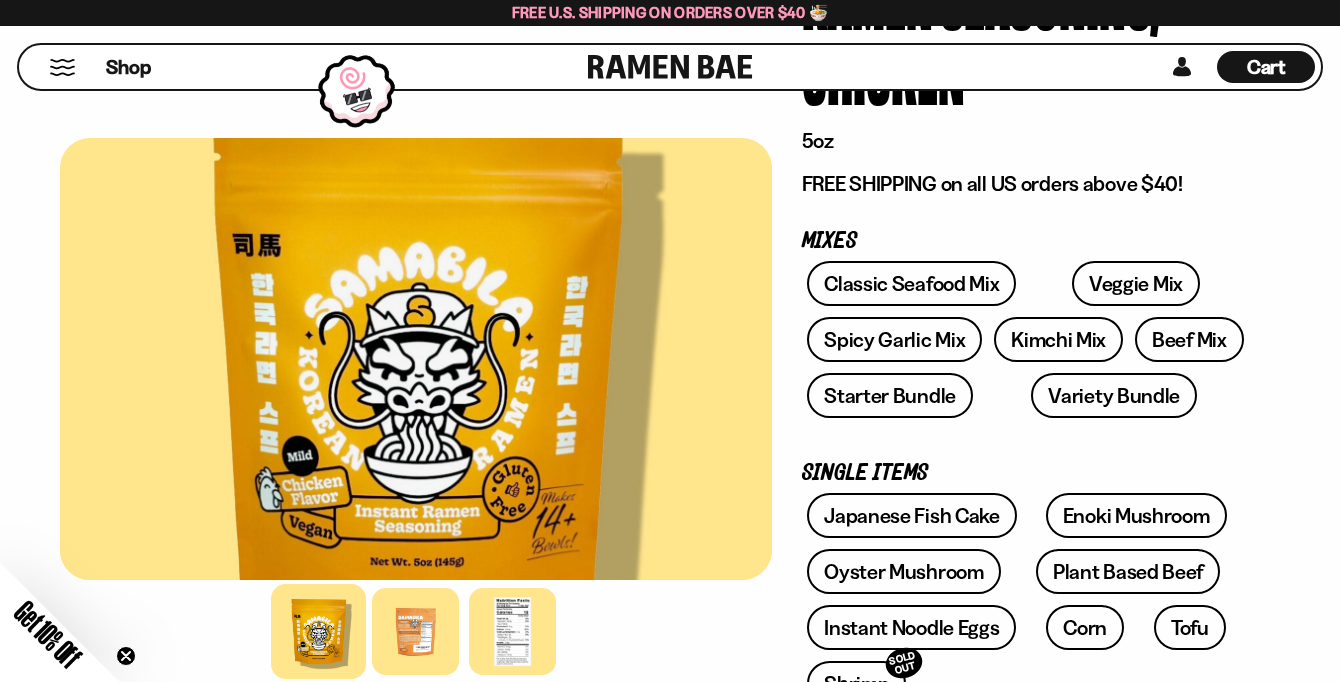 scroll, scrollTop: 255, scrollLeft: 0, axis: vertical 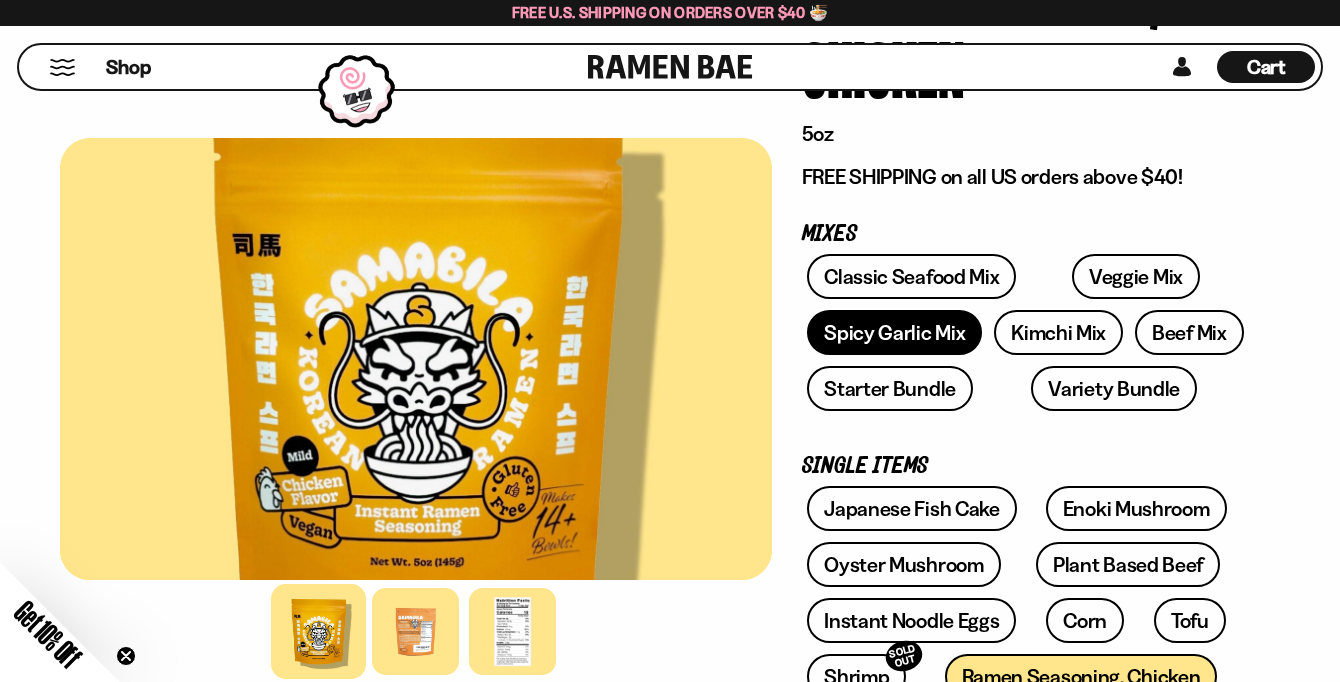 click on "Spicy Garlic Mix" at bounding box center (894, 332) 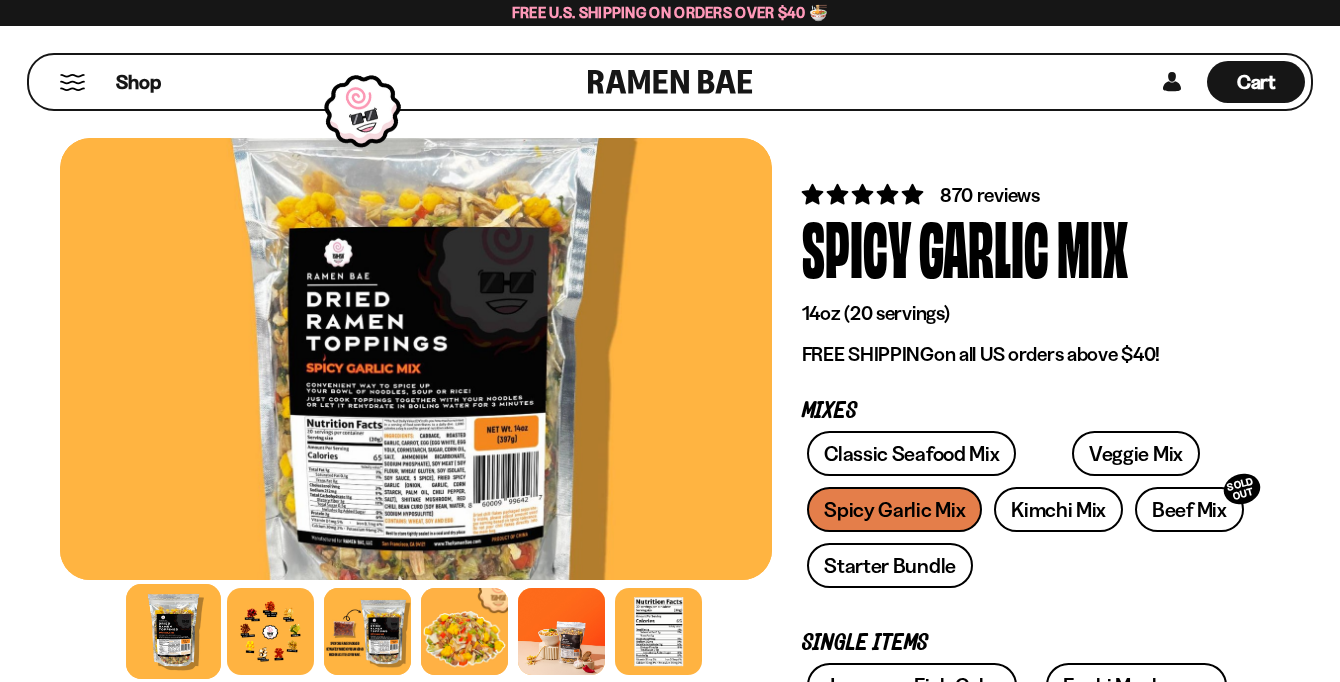 scroll, scrollTop: 12, scrollLeft: 0, axis: vertical 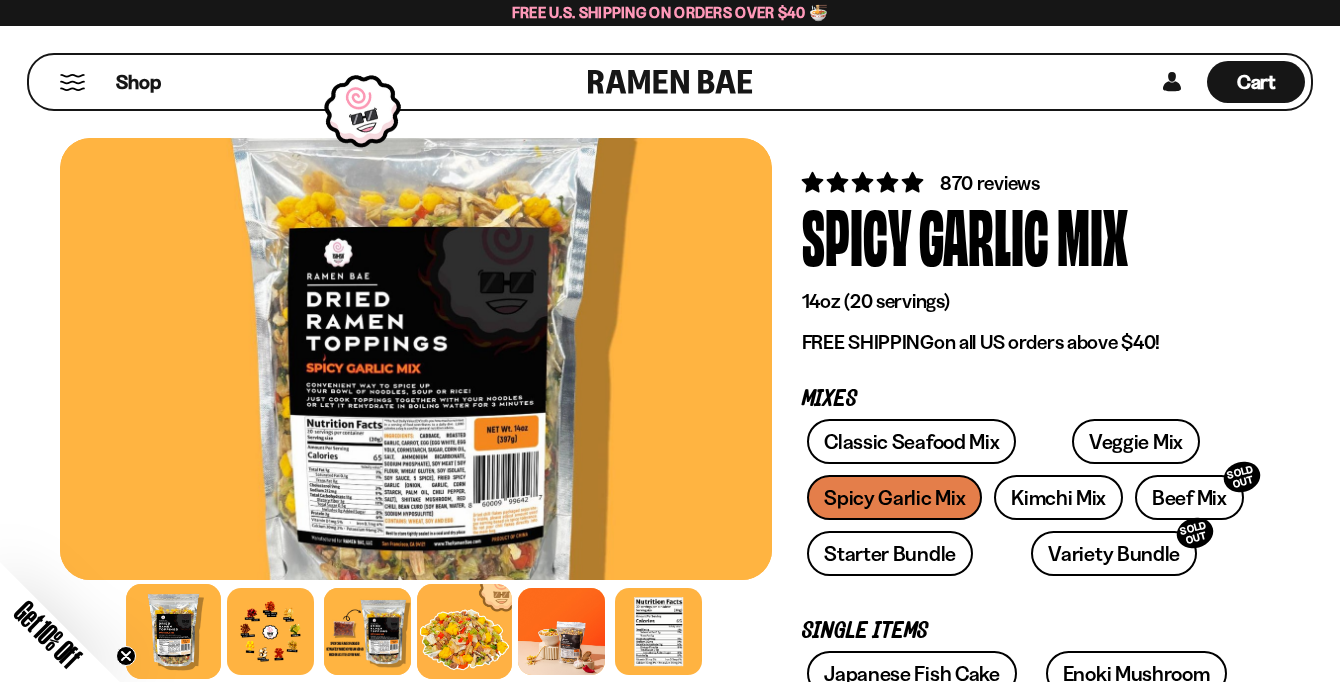 click at bounding box center (464, 631) 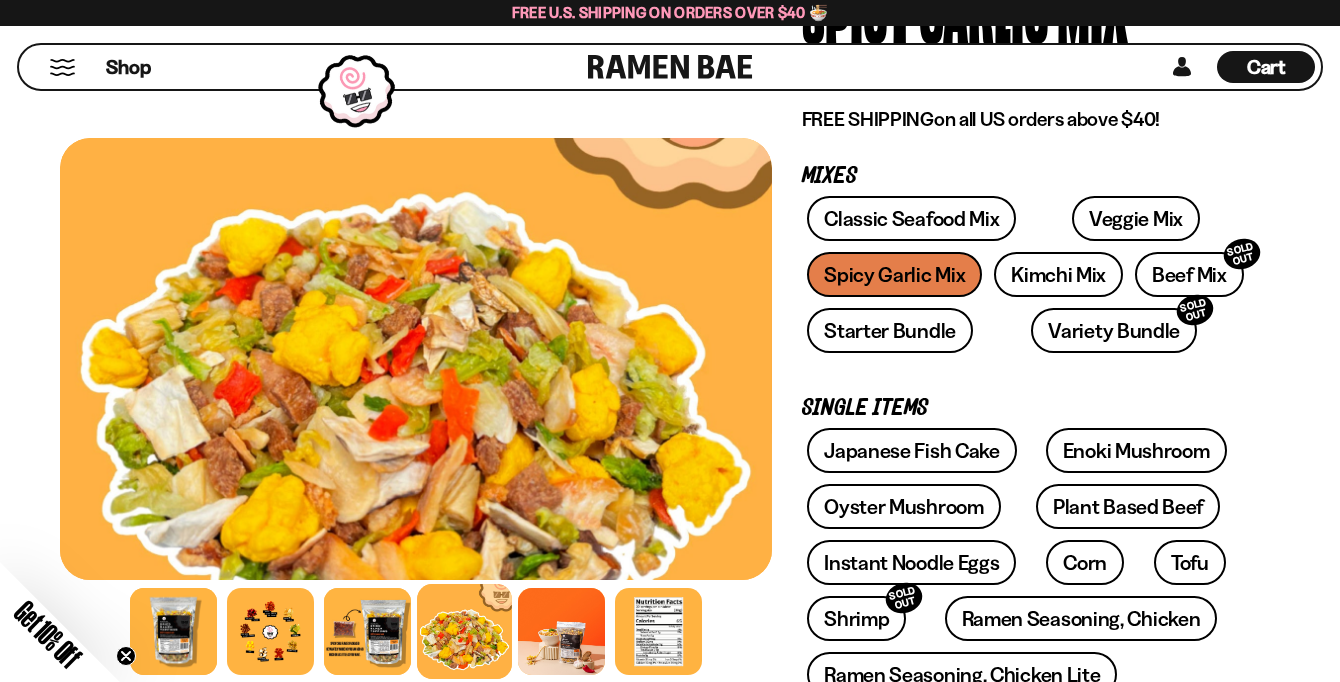 scroll, scrollTop: 244, scrollLeft: 0, axis: vertical 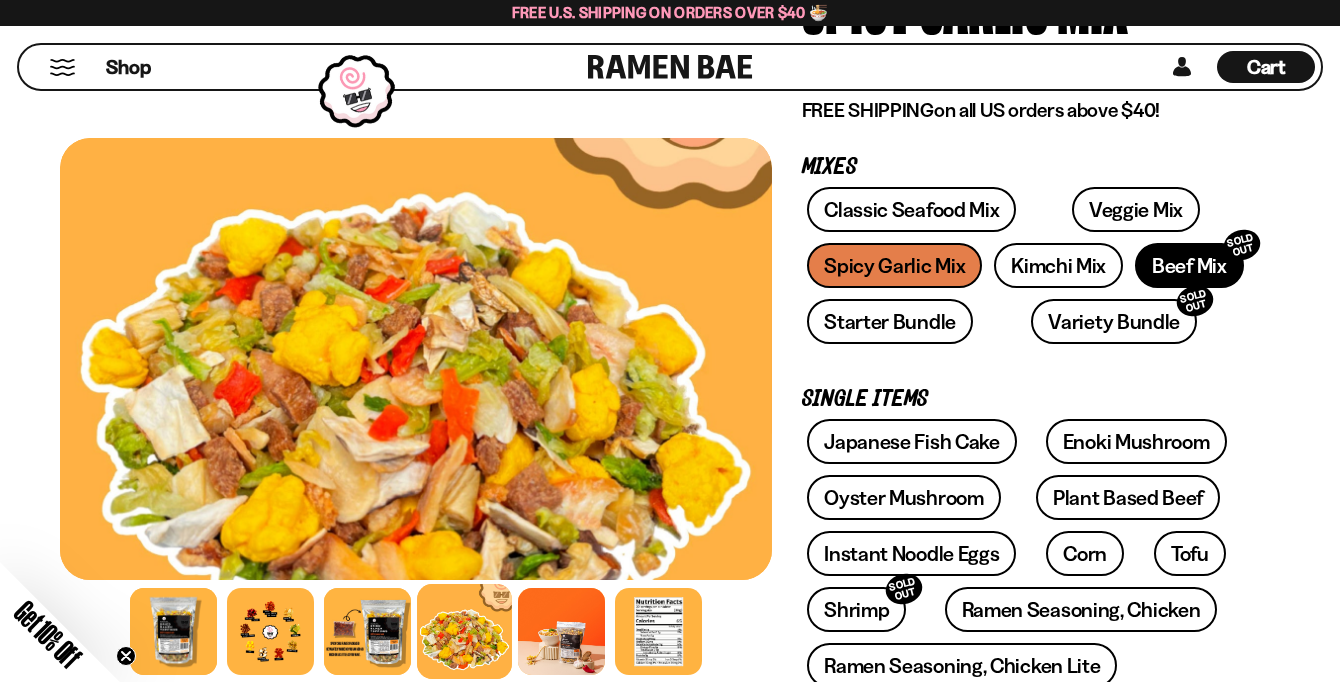 click on "Beef Mix
SOLD OUT" at bounding box center (1189, 265) 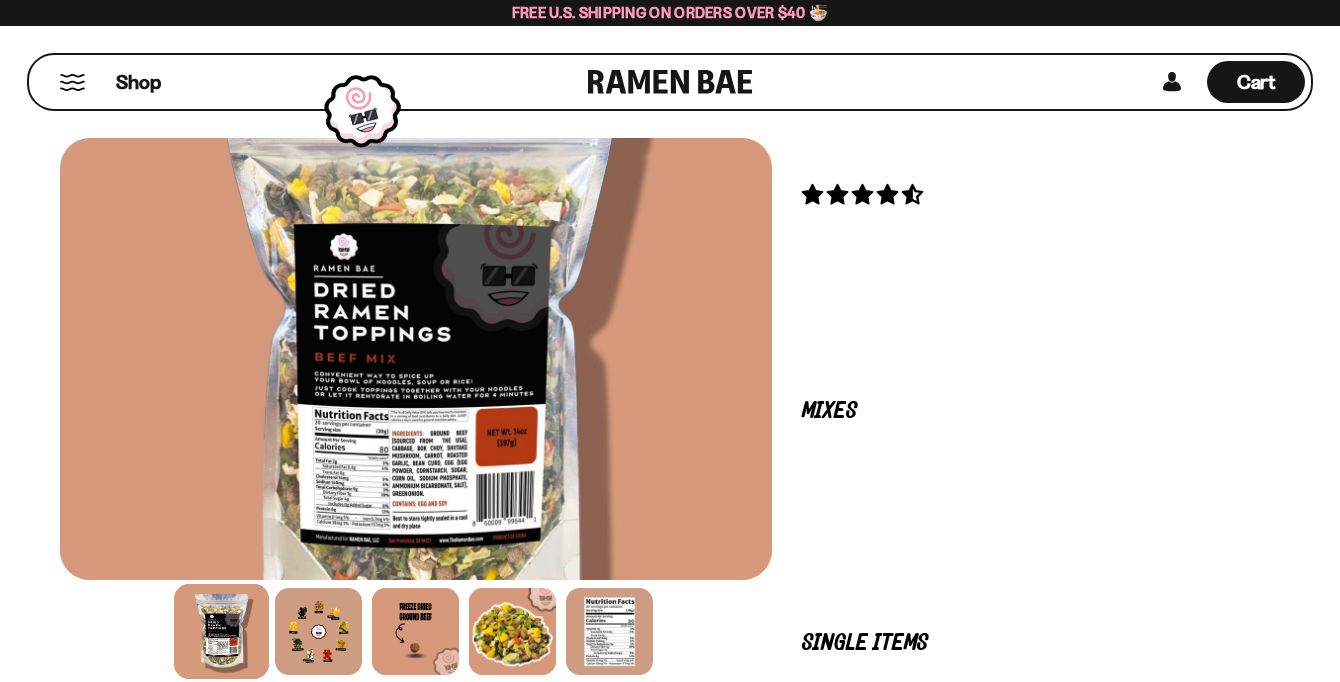 scroll, scrollTop: 0, scrollLeft: 0, axis: both 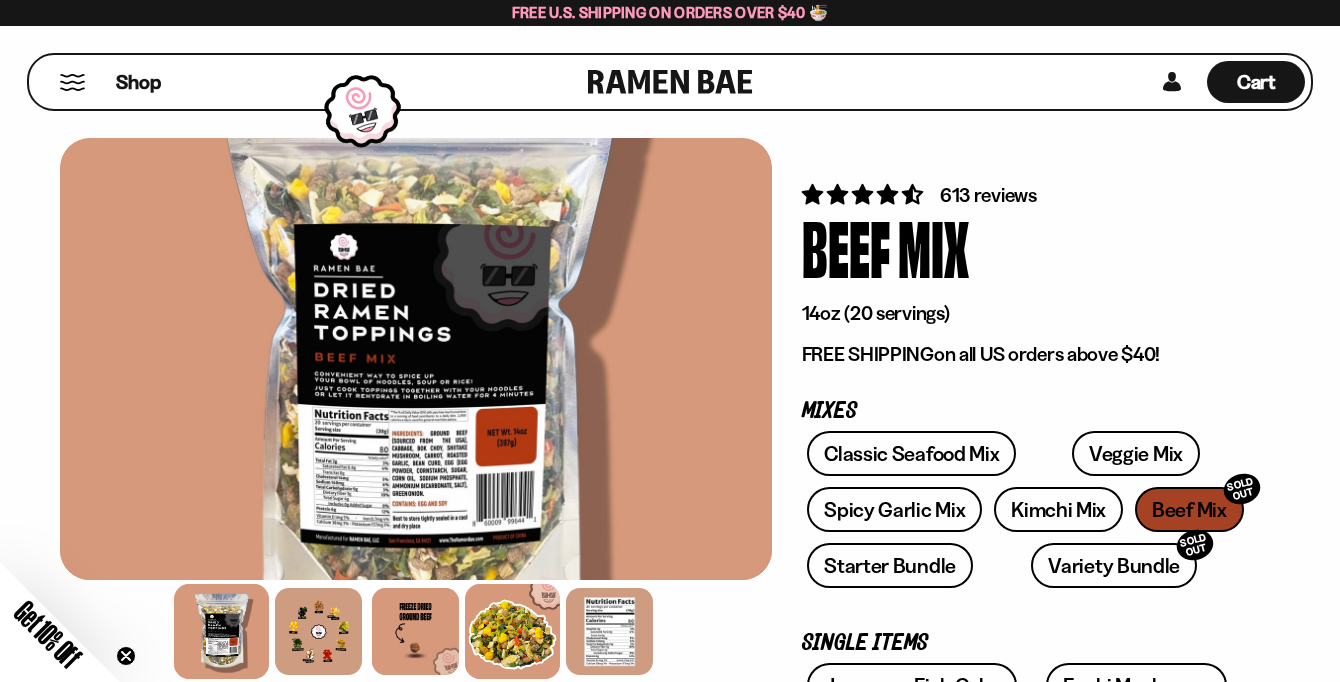 click at bounding box center [512, 631] 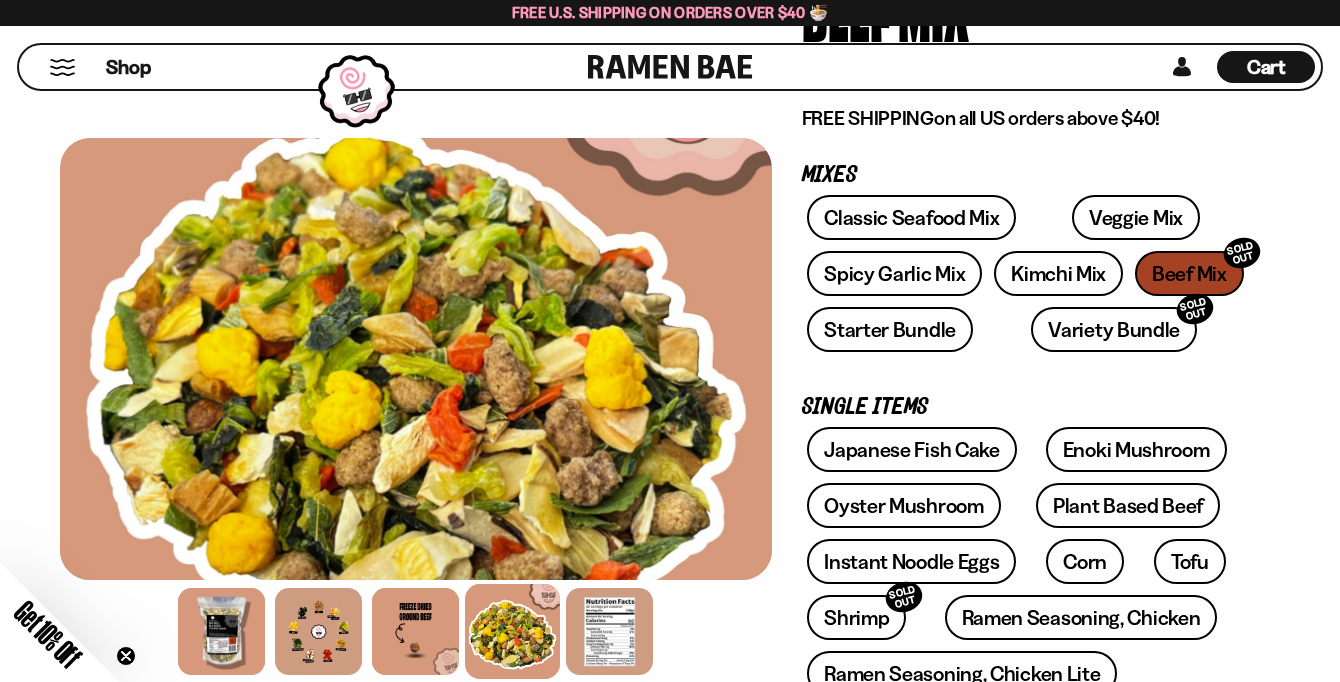 scroll, scrollTop: 264, scrollLeft: 0, axis: vertical 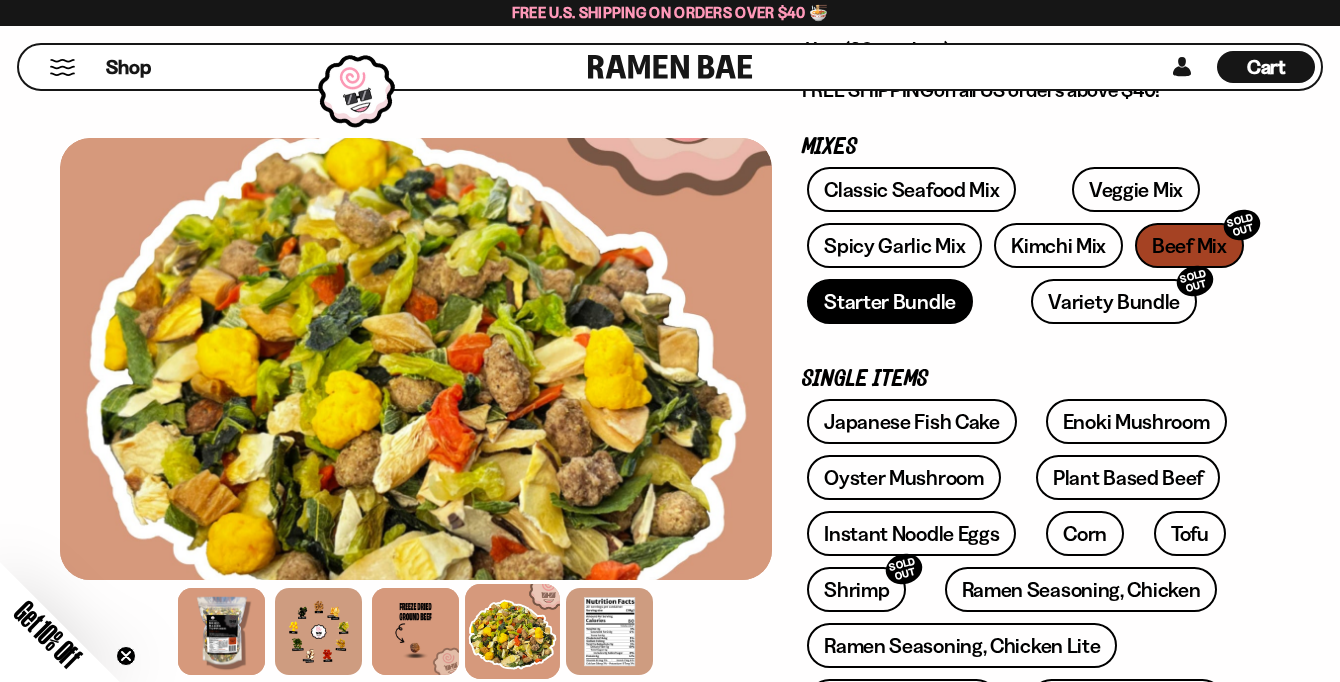 click on "Starter Bundle" at bounding box center (890, 301) 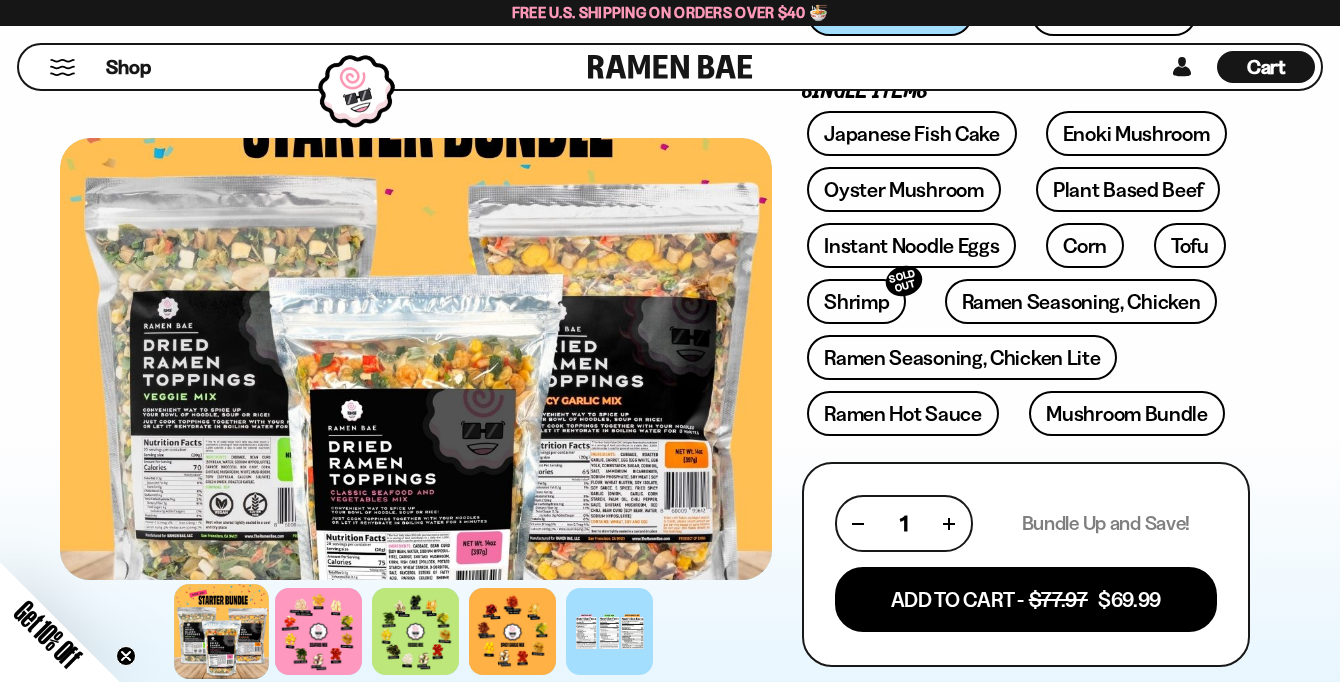 scroll, scrollTop: 552, scrollLeft: 0, axis: vertical 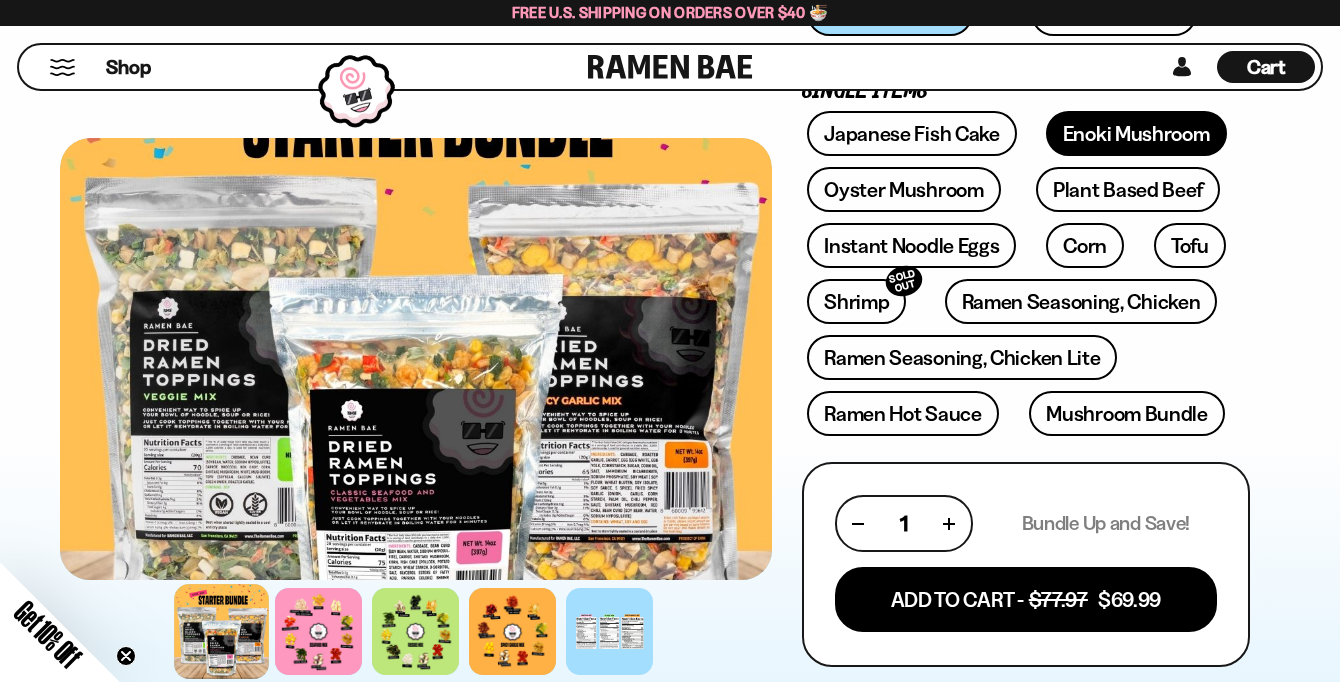 click on "Enoki Mushroom" at bounding box center [1136, 133] 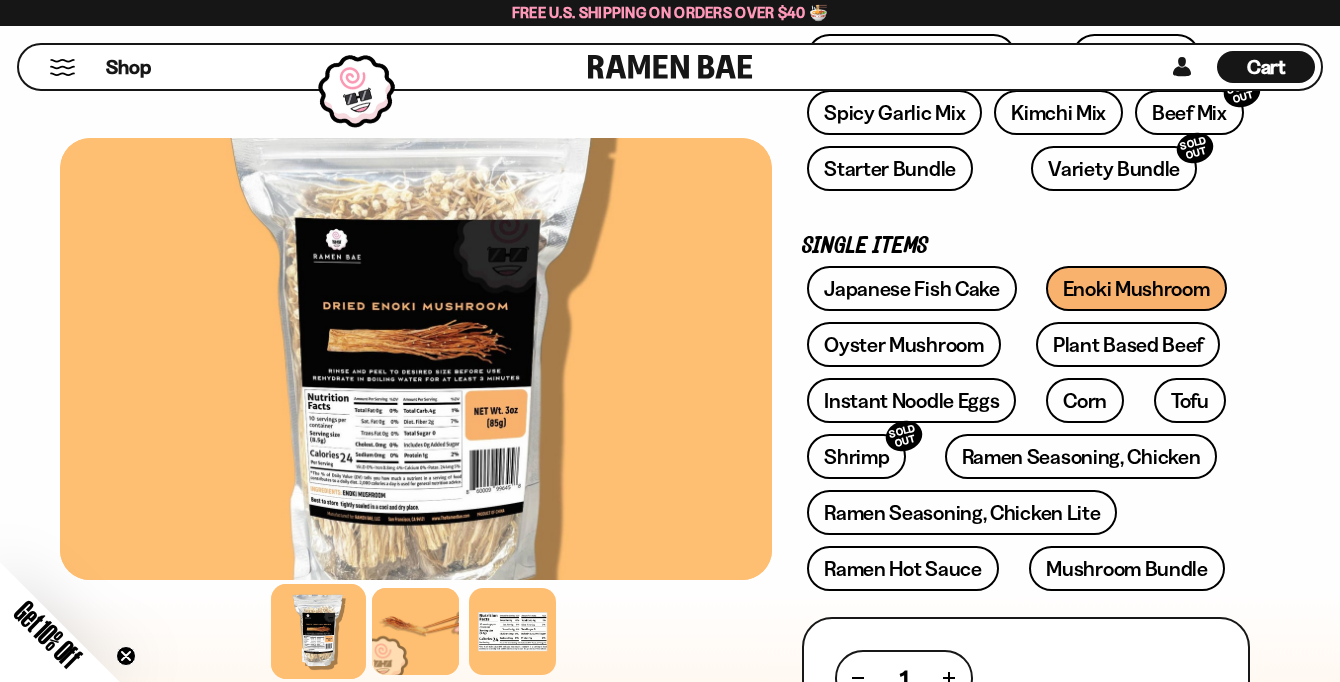 scroll, scrollTop: 402, scrollLeft: 0, axis: vertical 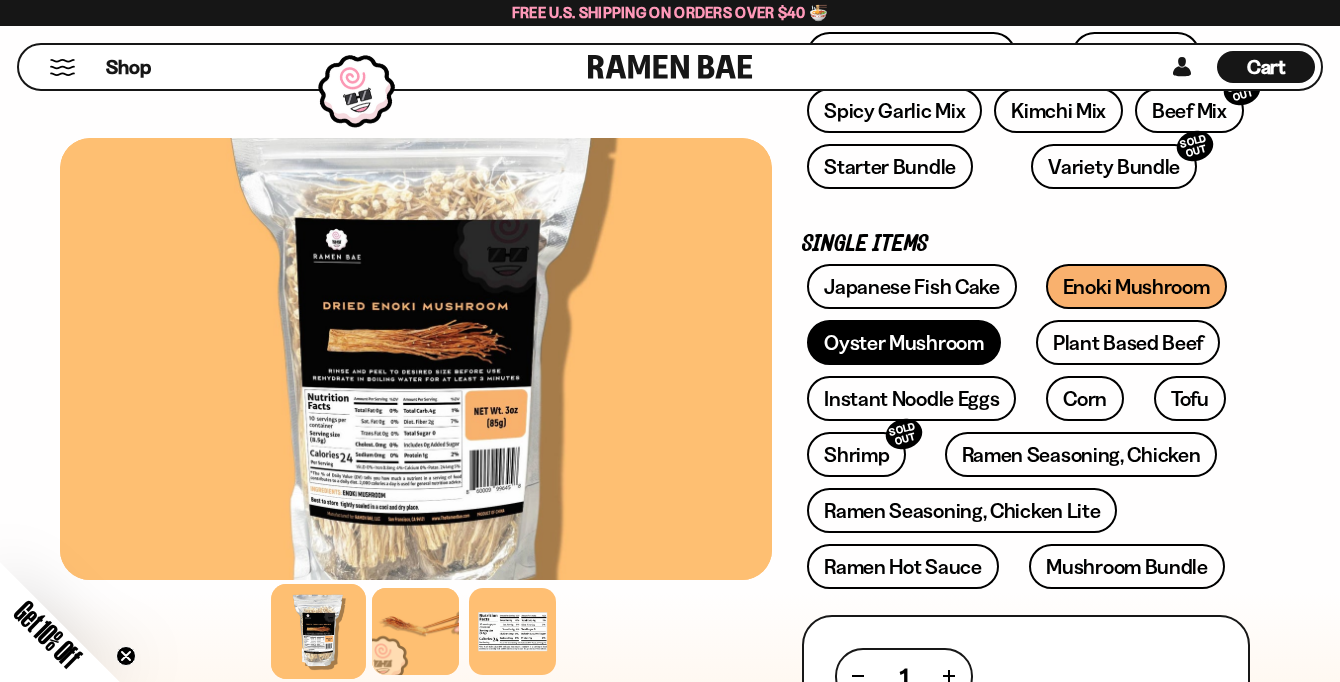 click on "Oyster Mushroom" at bounding box center [904, 342] 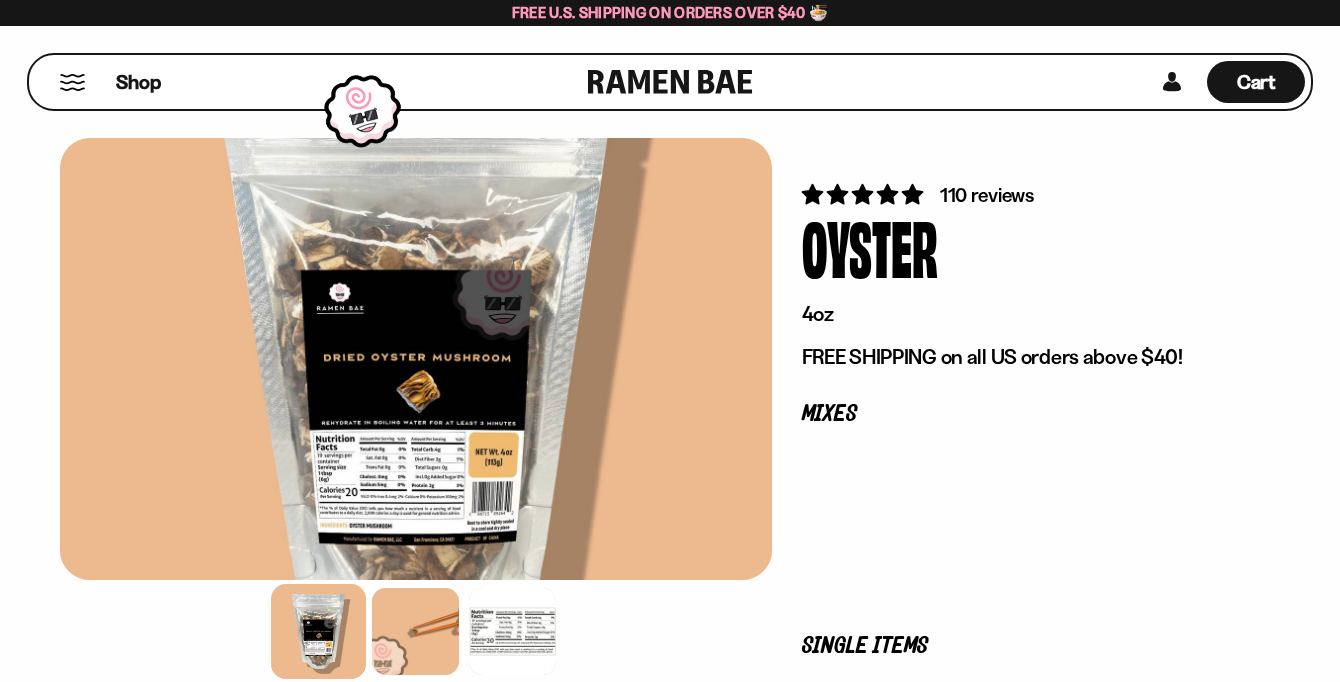 scroll, scrollTop: 0, scrollLeft: 0, axis: both 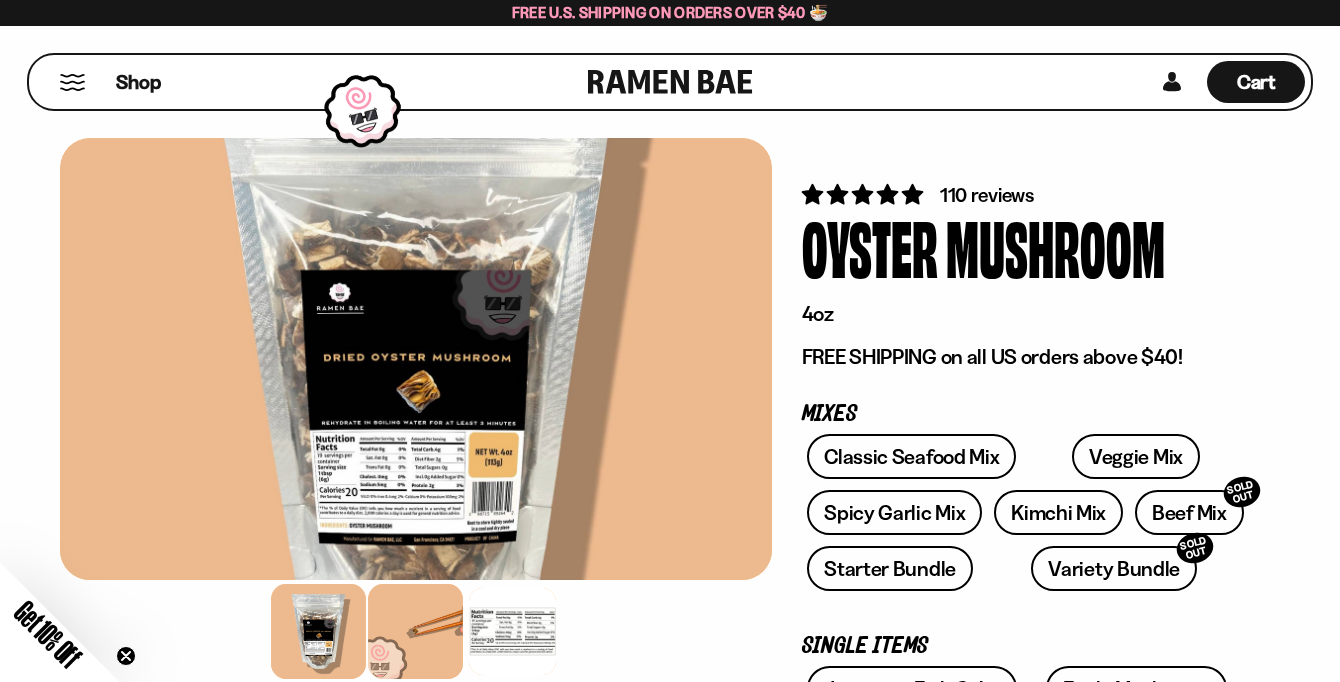 click at bounding box center (415, 631) 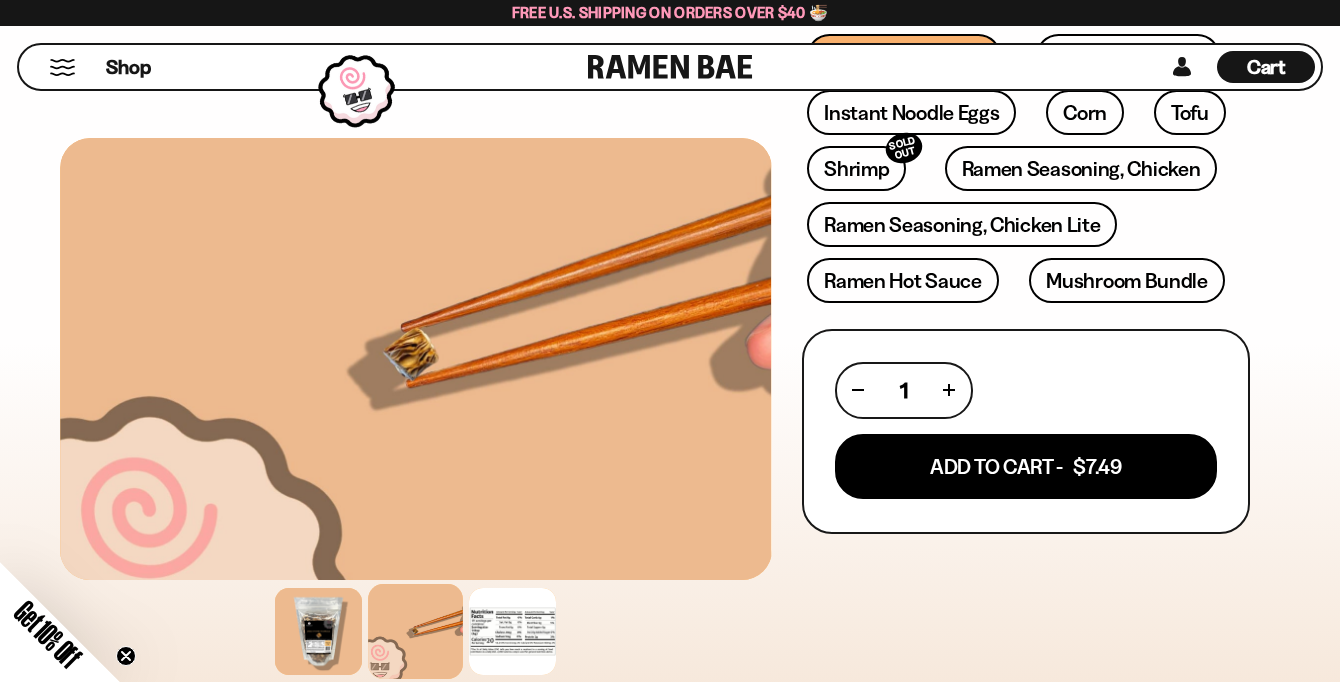 scroll, scrollTop: 690, scrollLeft: 0, axis: vertical 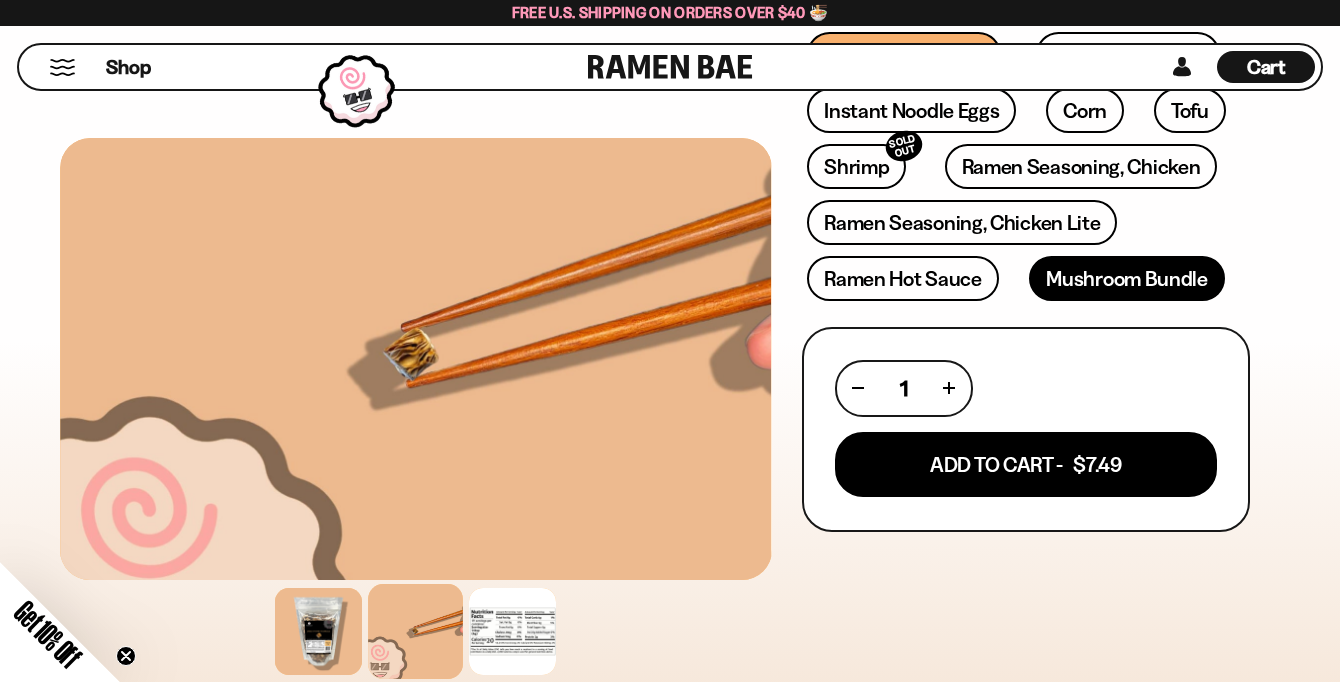 click on "Mushroom Bundle" at bounding box center (1127, 278) 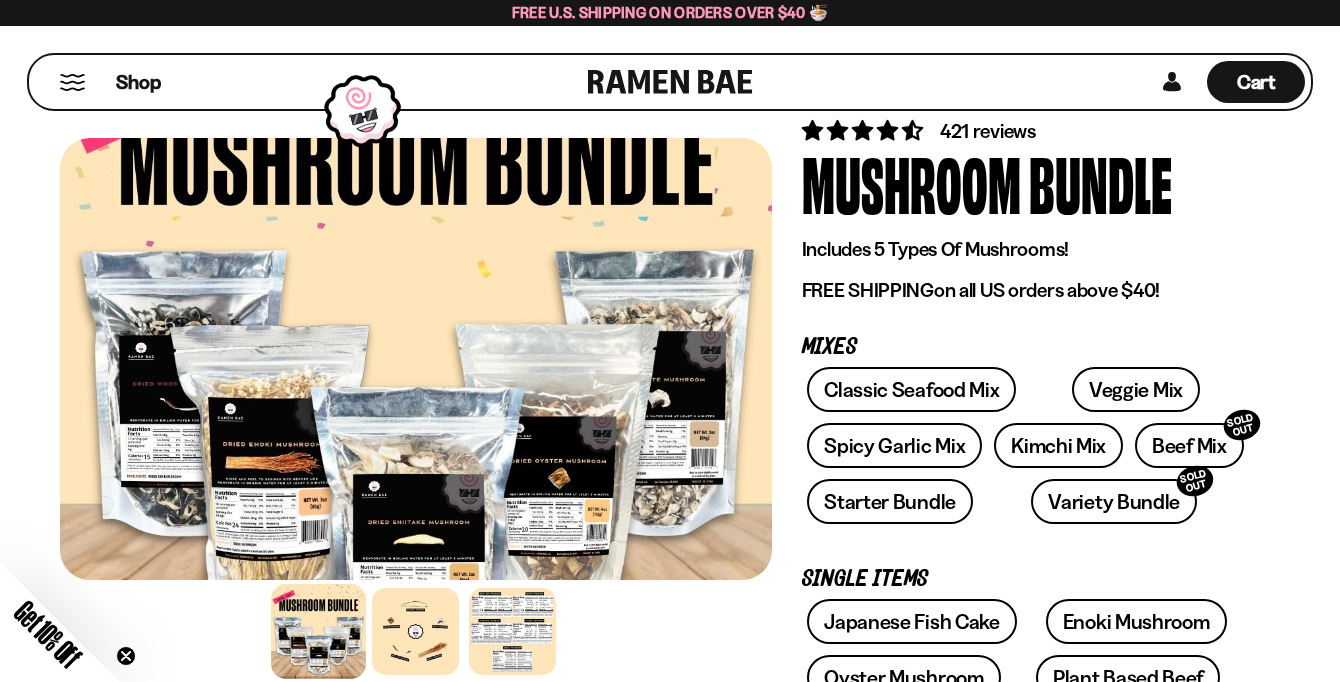scroll, scrollTop: 78, scrollLeft: 0, axis: vertical 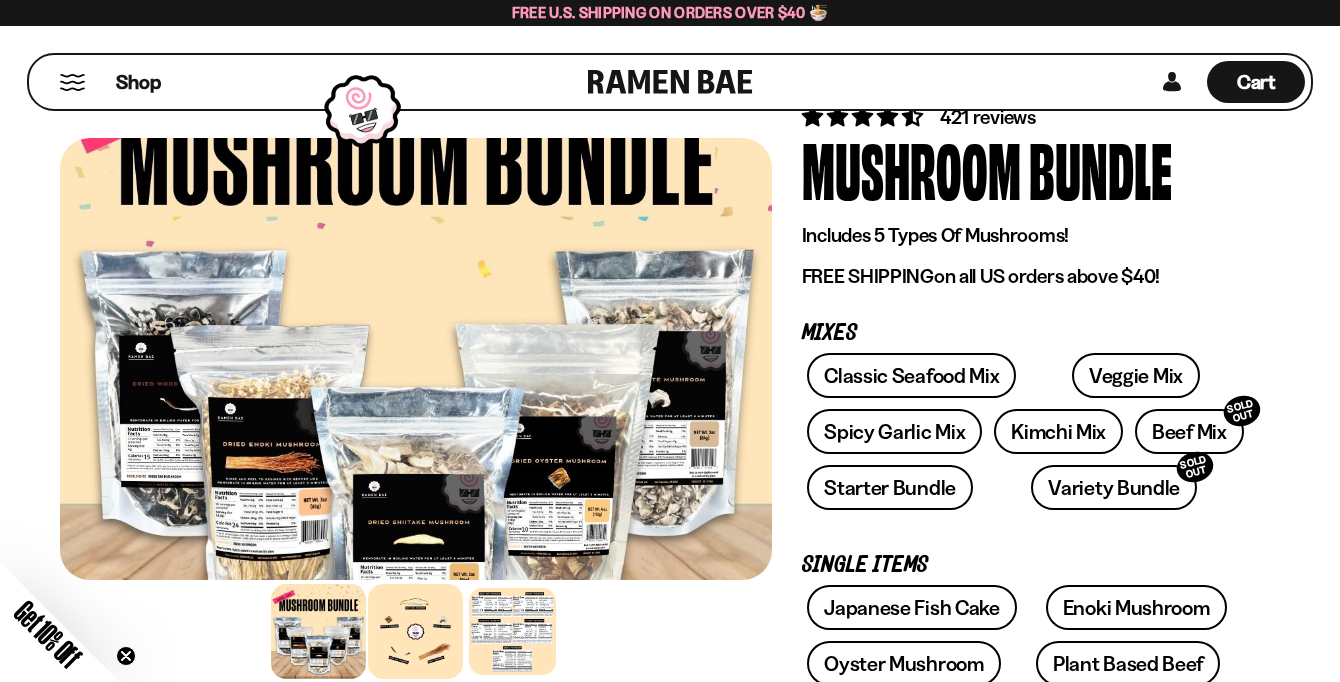 click at bounding box center (415, 631) 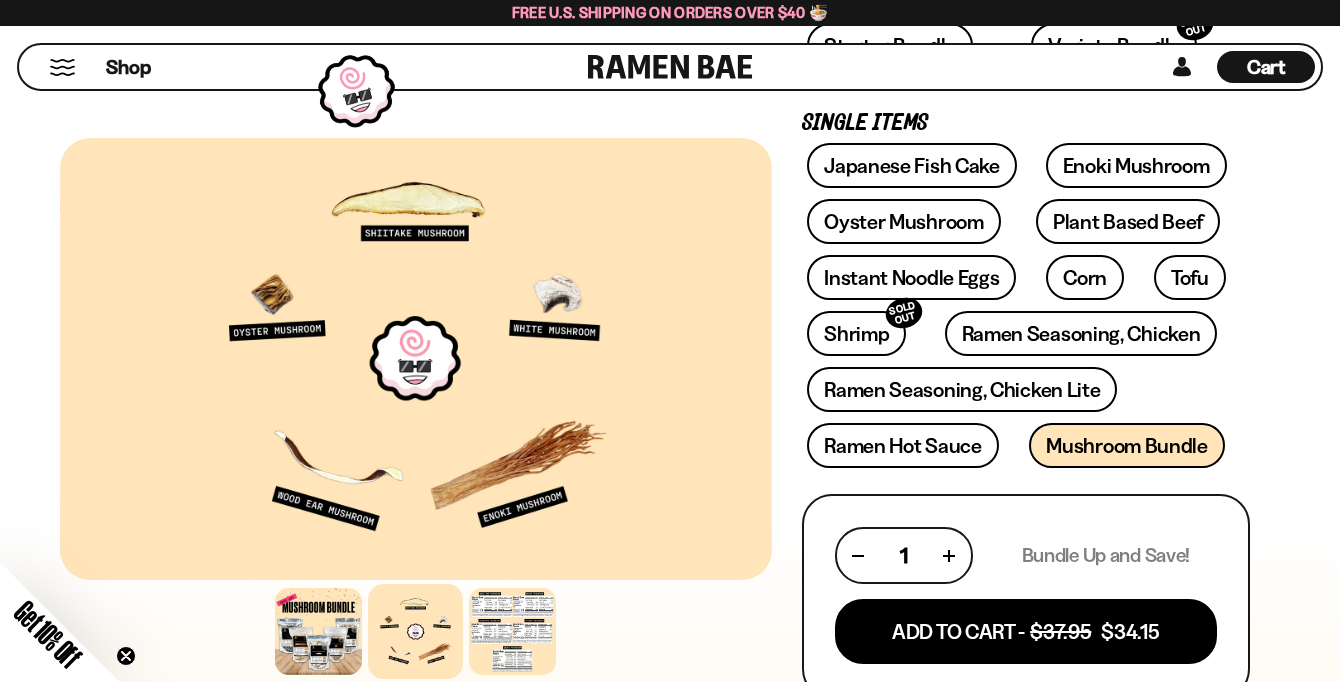 scroll, scrollTop: 518, scrollLeft: 0, axis: vertical 